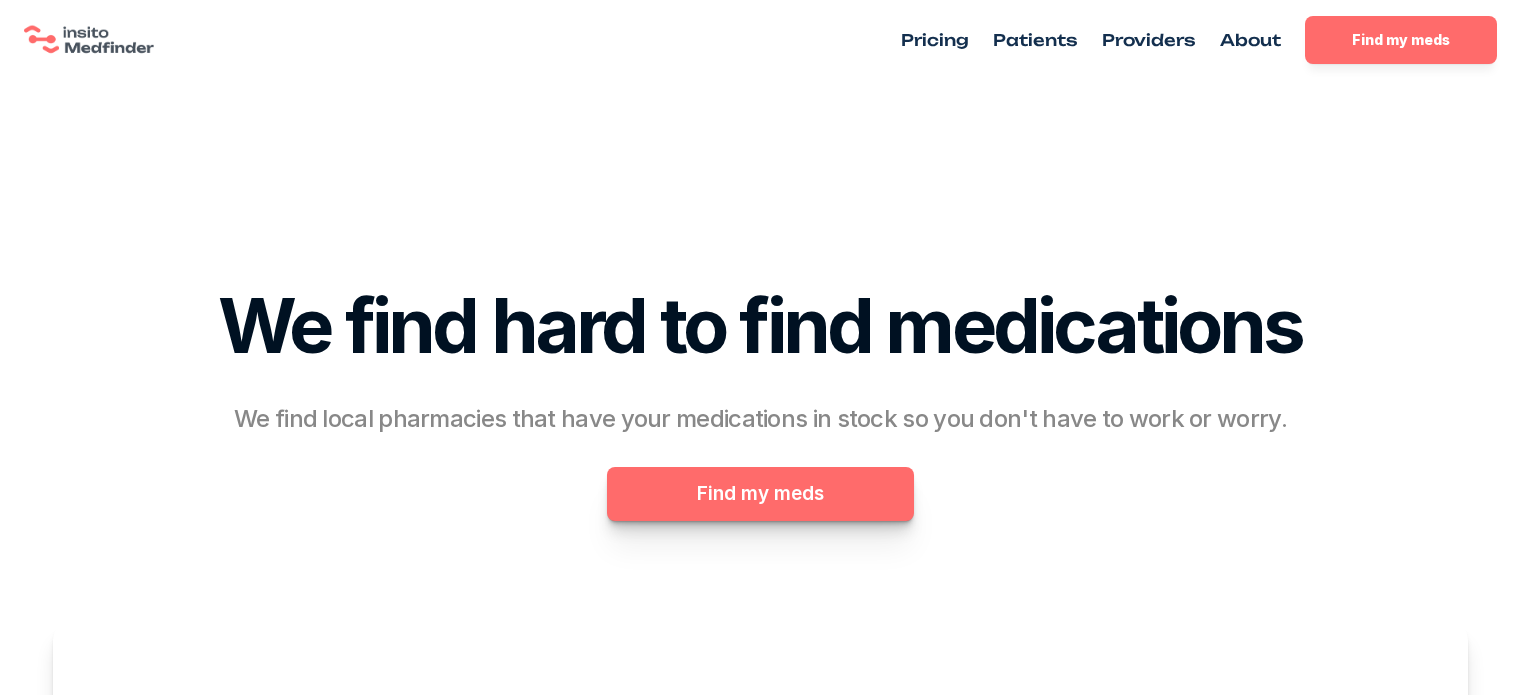 scroll, scrollTop: 0, scrollLeft: 0, axis: both 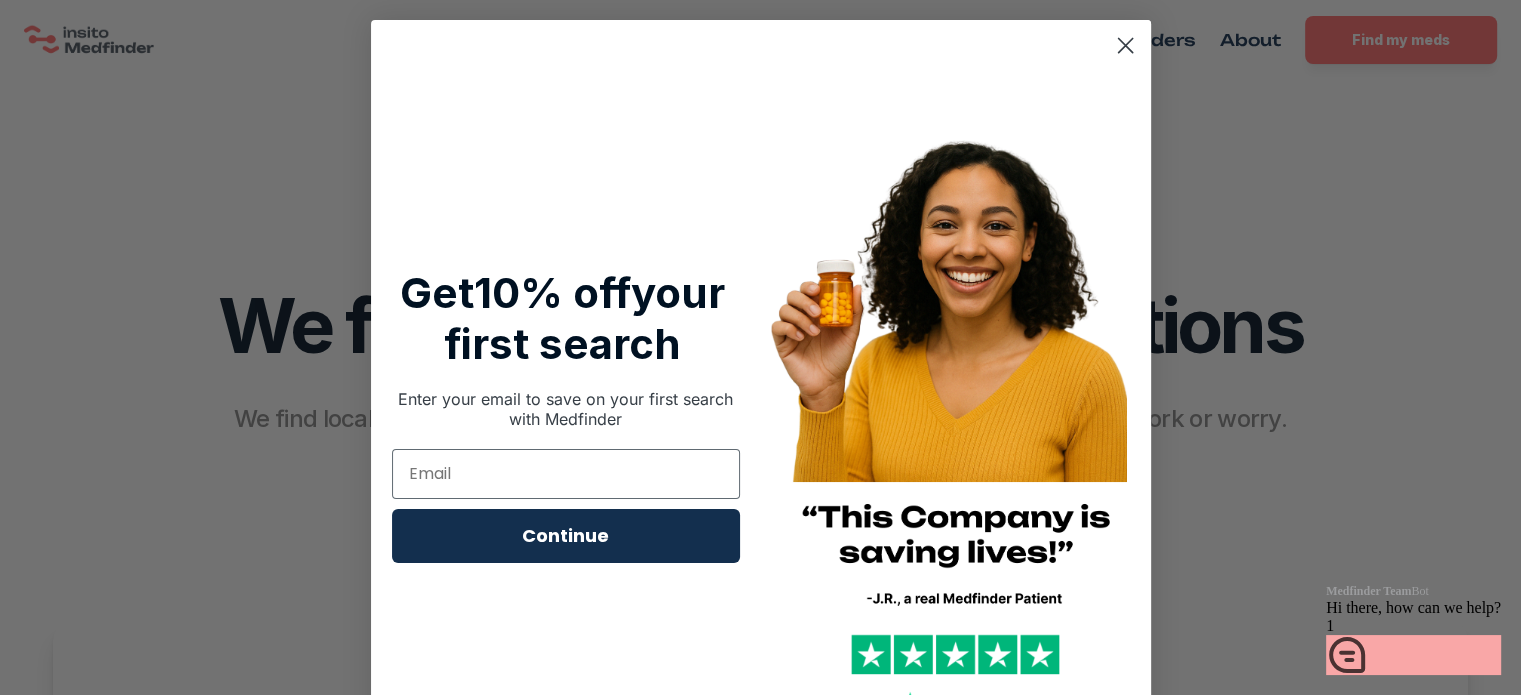 click 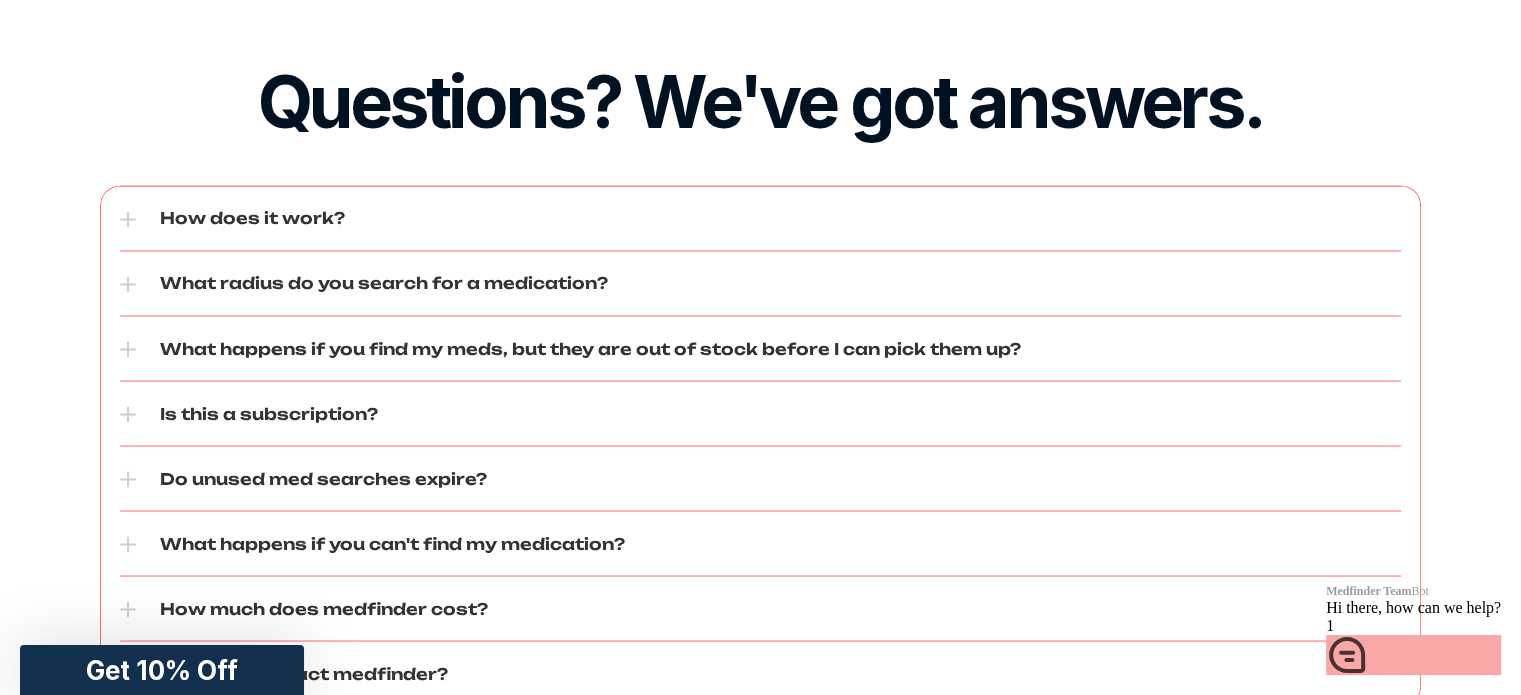 scroll, scrollTop: 3600, scrollLeft: 0, axis: vertical 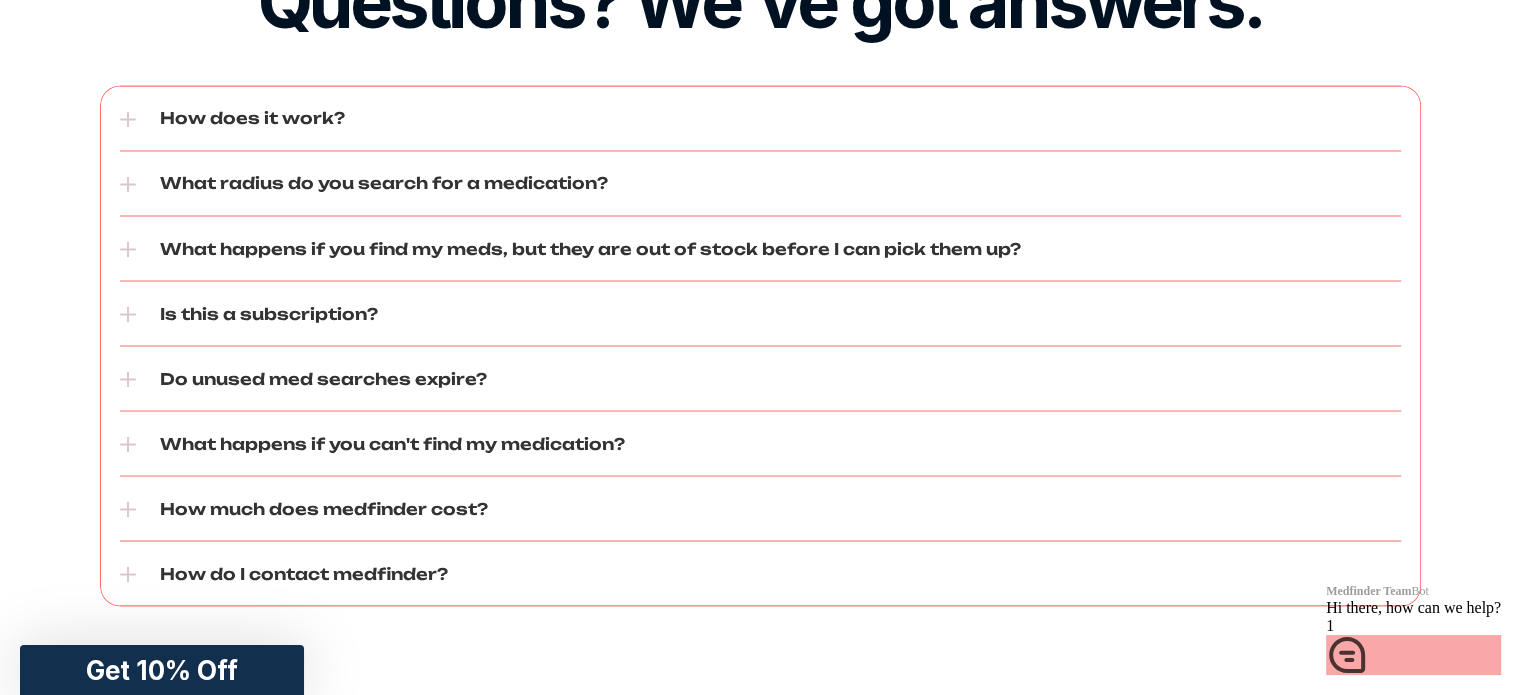 click on "What radius do you search for a medication?" at bounding box center [780, 183] 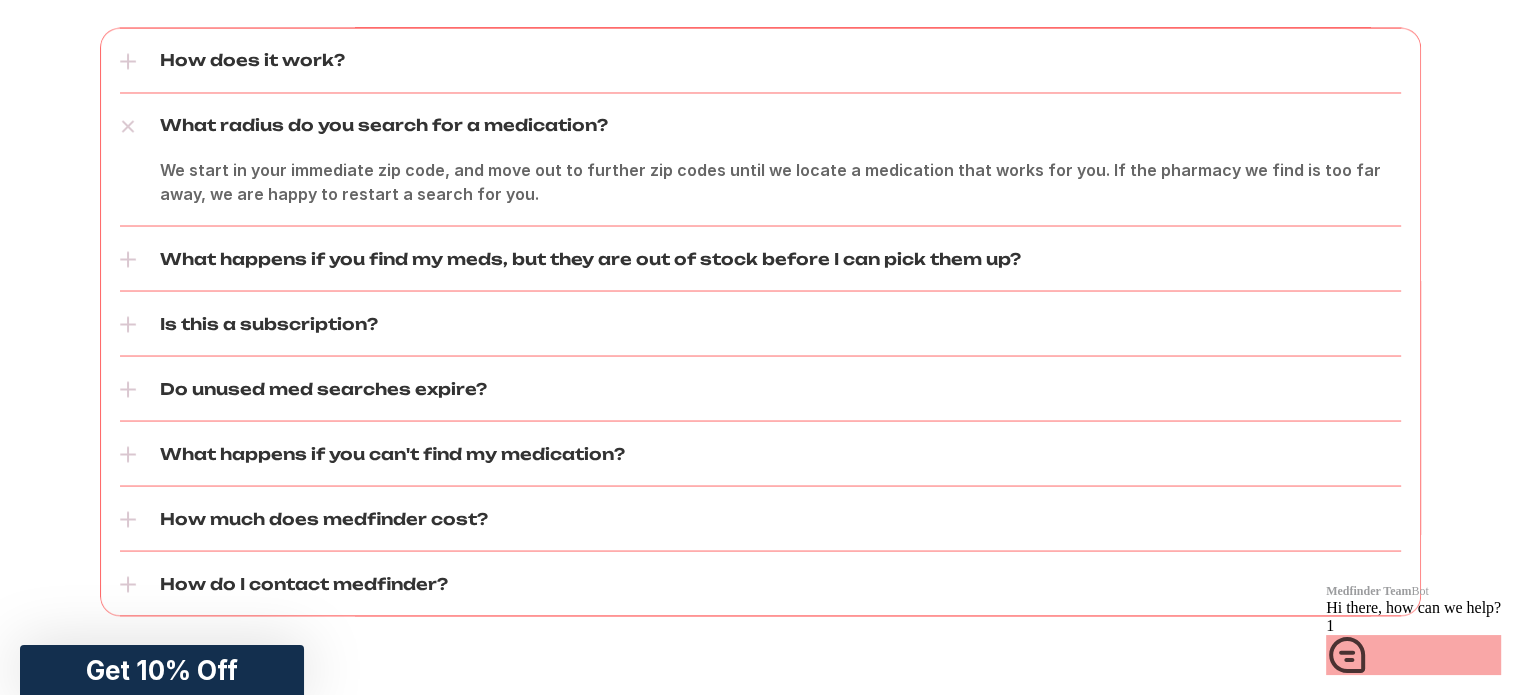 scroll, scrollTop: 3700, scrollLeft: 0, axis: vertical 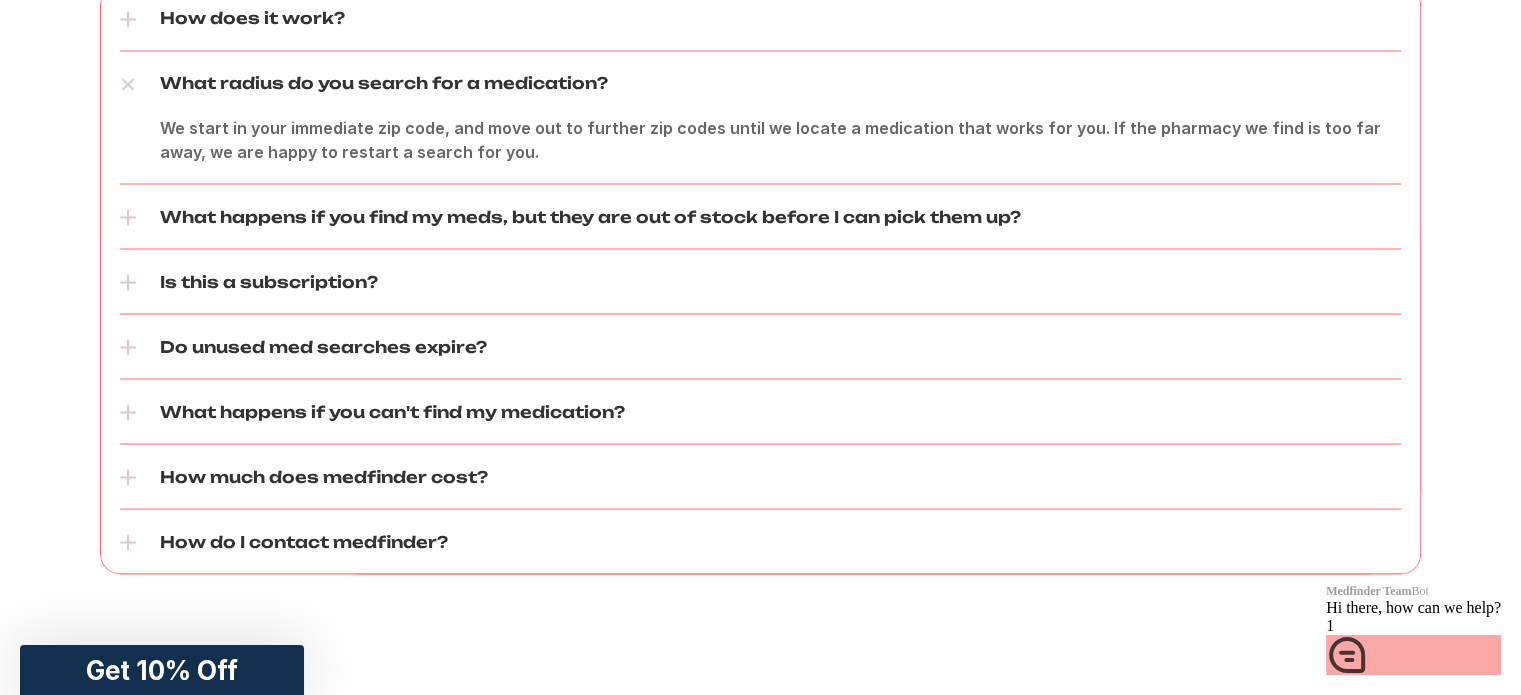 click on "How do I contact medfinder?" at bounding box center (780, 541) 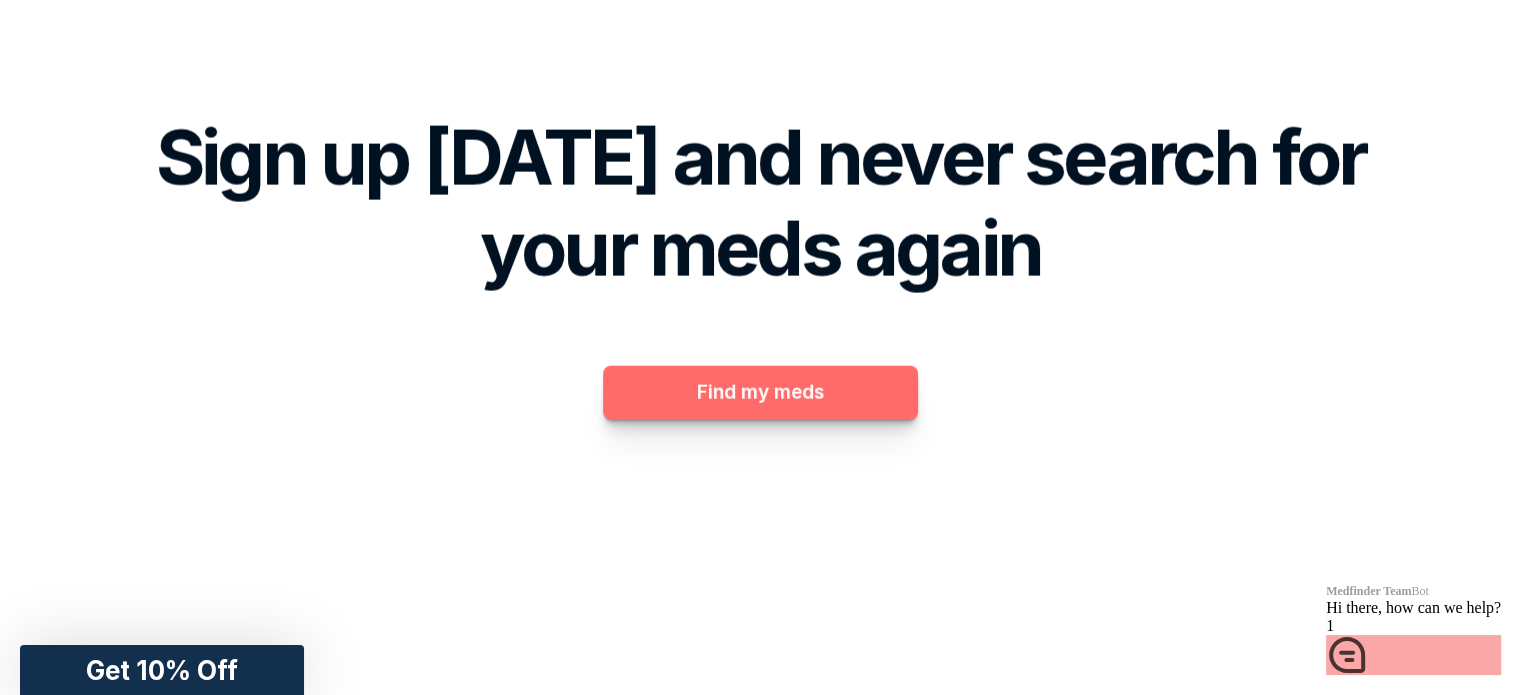 scroll, scrollTop: 4500, scrollLeft: 0, axis: vertical 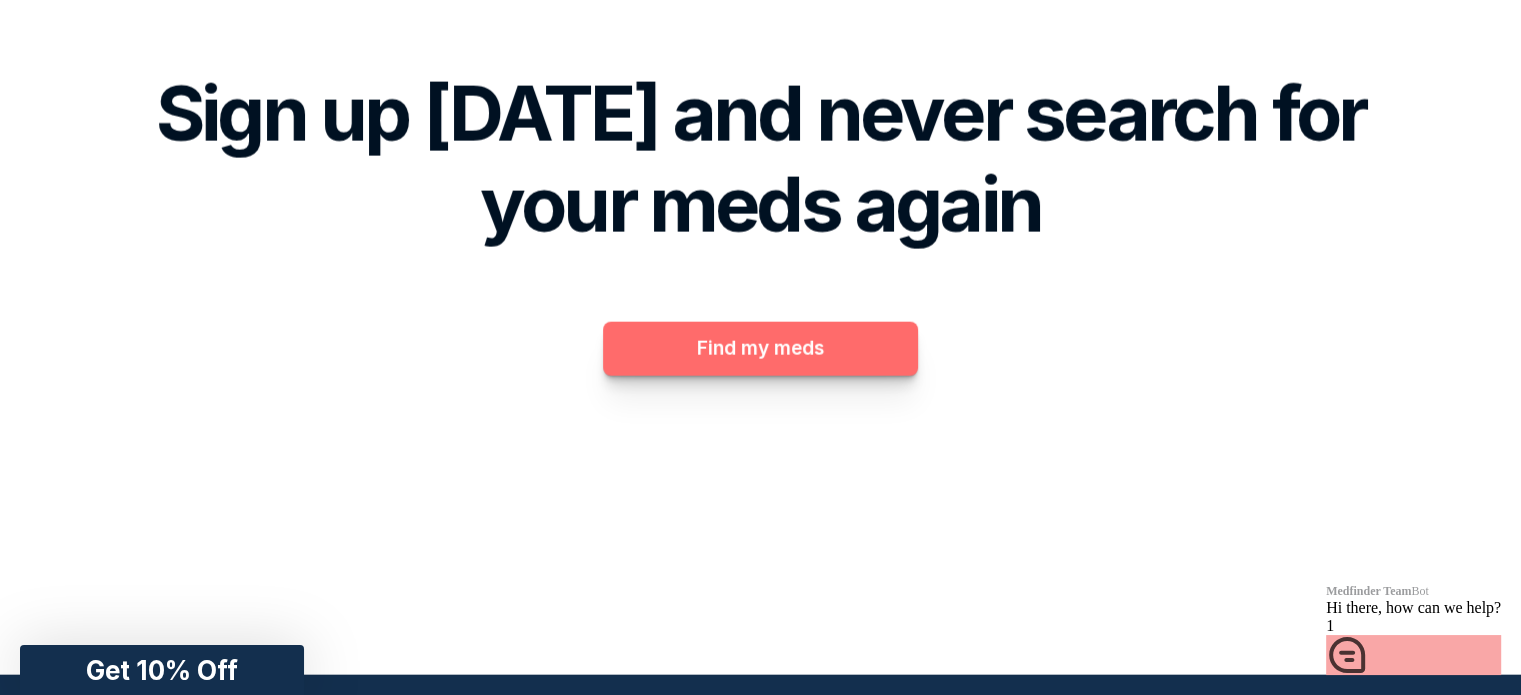 click on "Medfinder Team" at bounding box center [1368, 591] 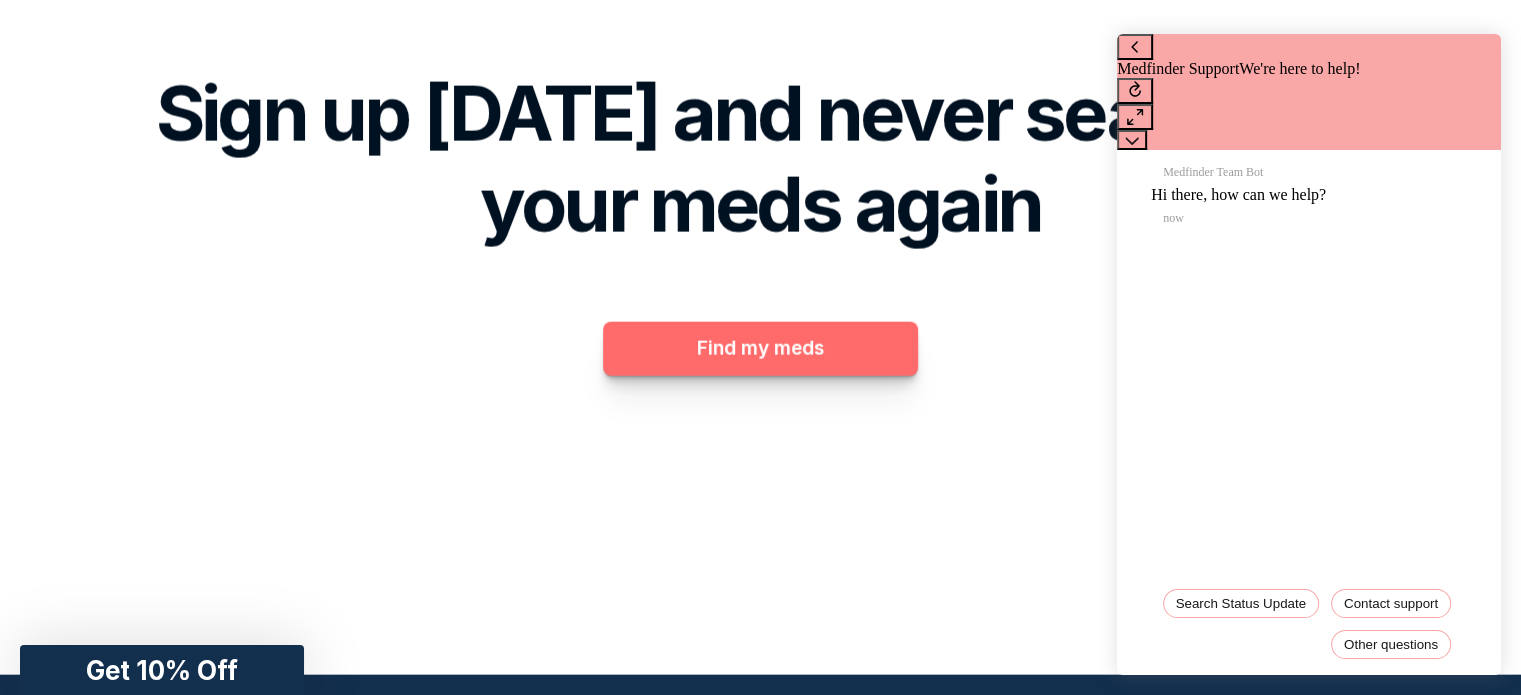 click on "Get 10% Off" at bounding box center (162, 670) 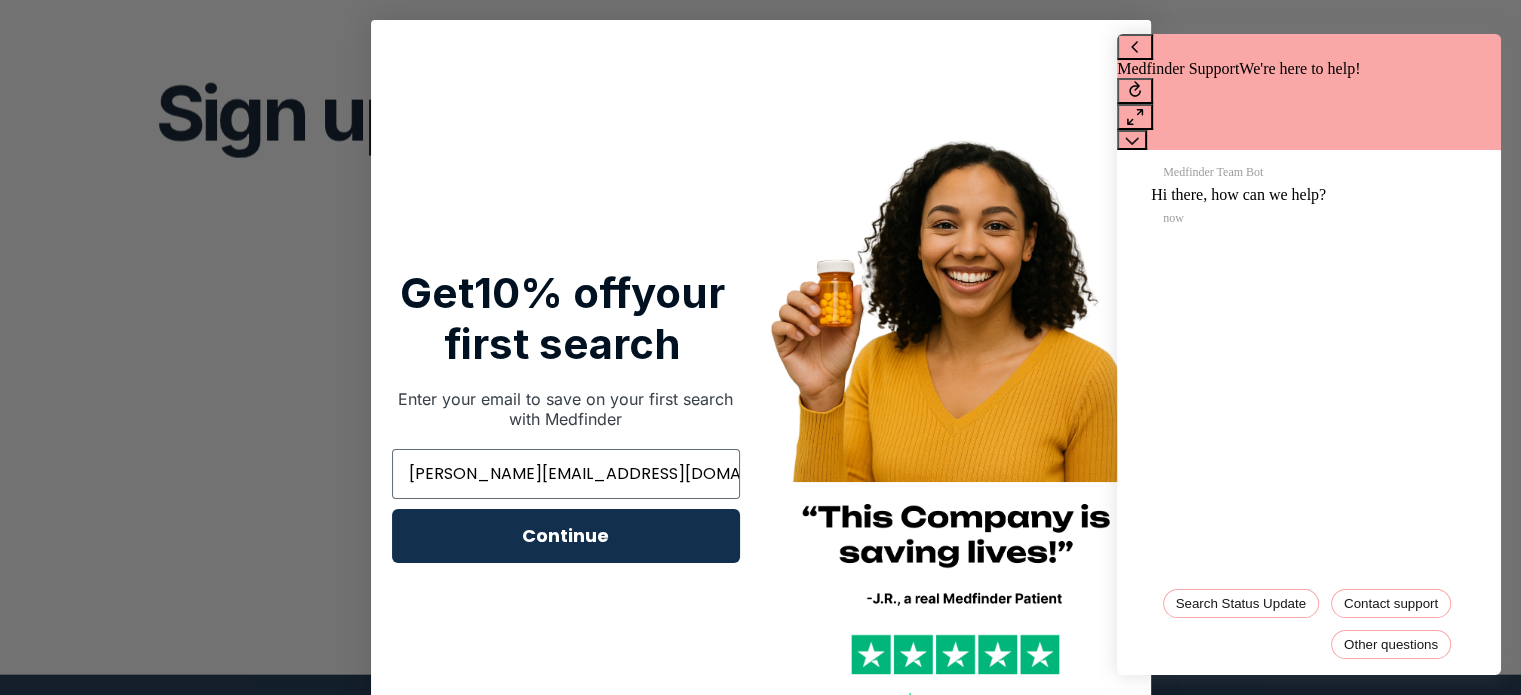 type on "[PERSON_NAME][EMAIL_ADDRESS][DOMAIN_NAME]" 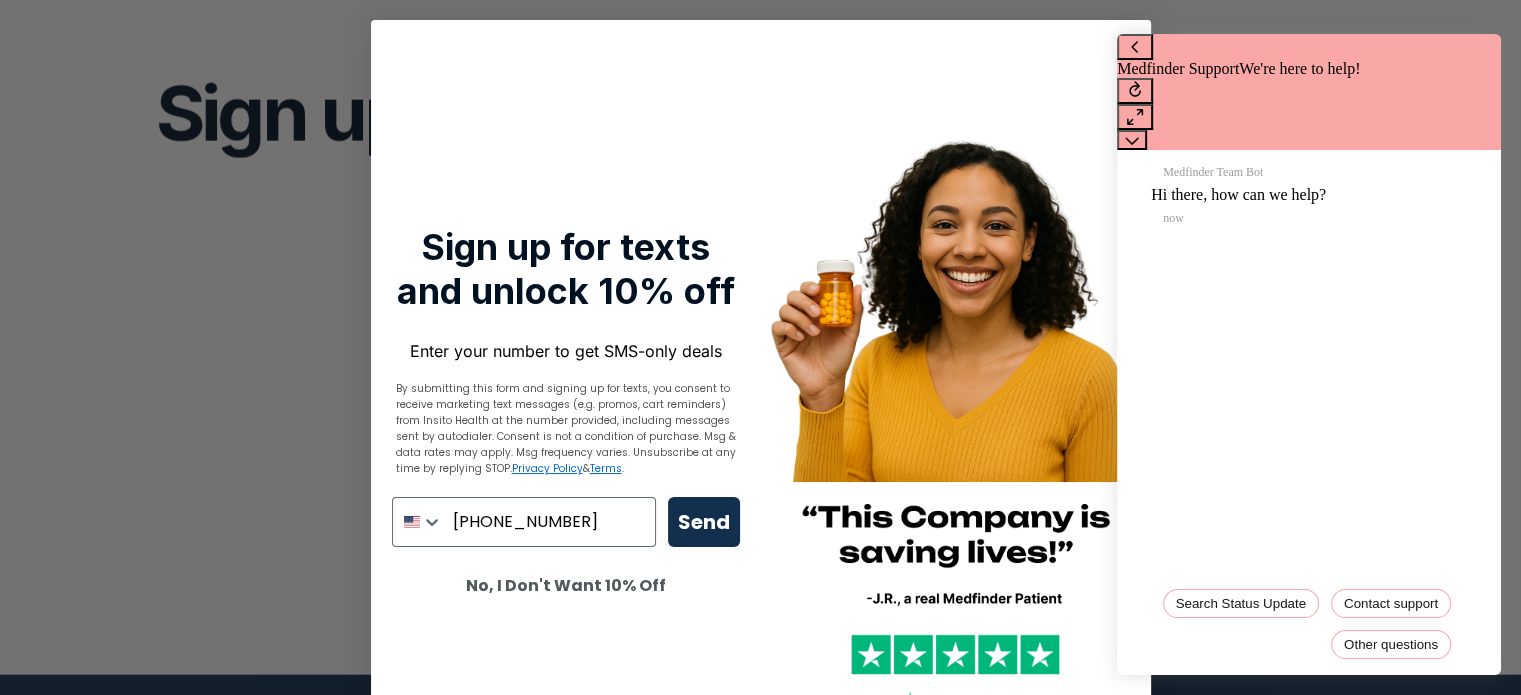 type on "[PHONE_NUMBER]" 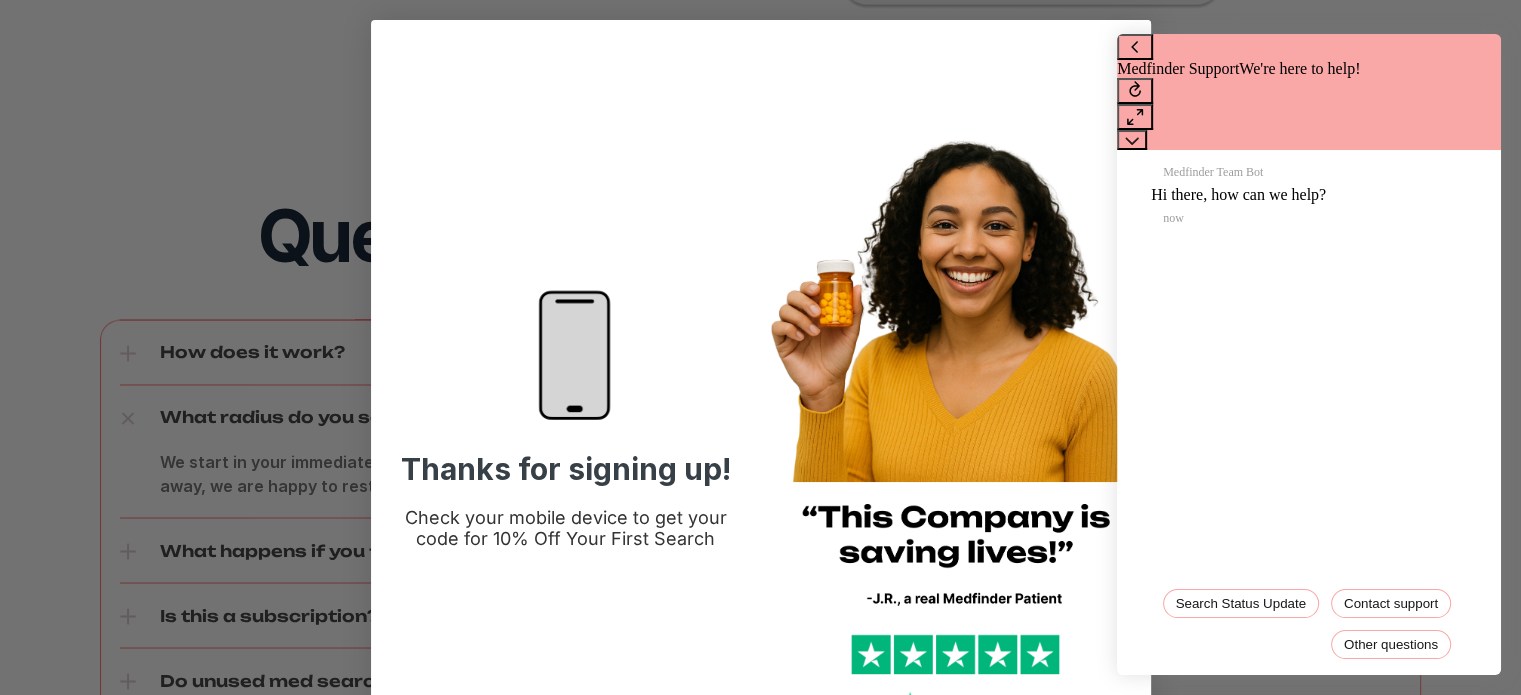 scroll, scrollTop: 3105, scrollLeft: 0, axis: vertical 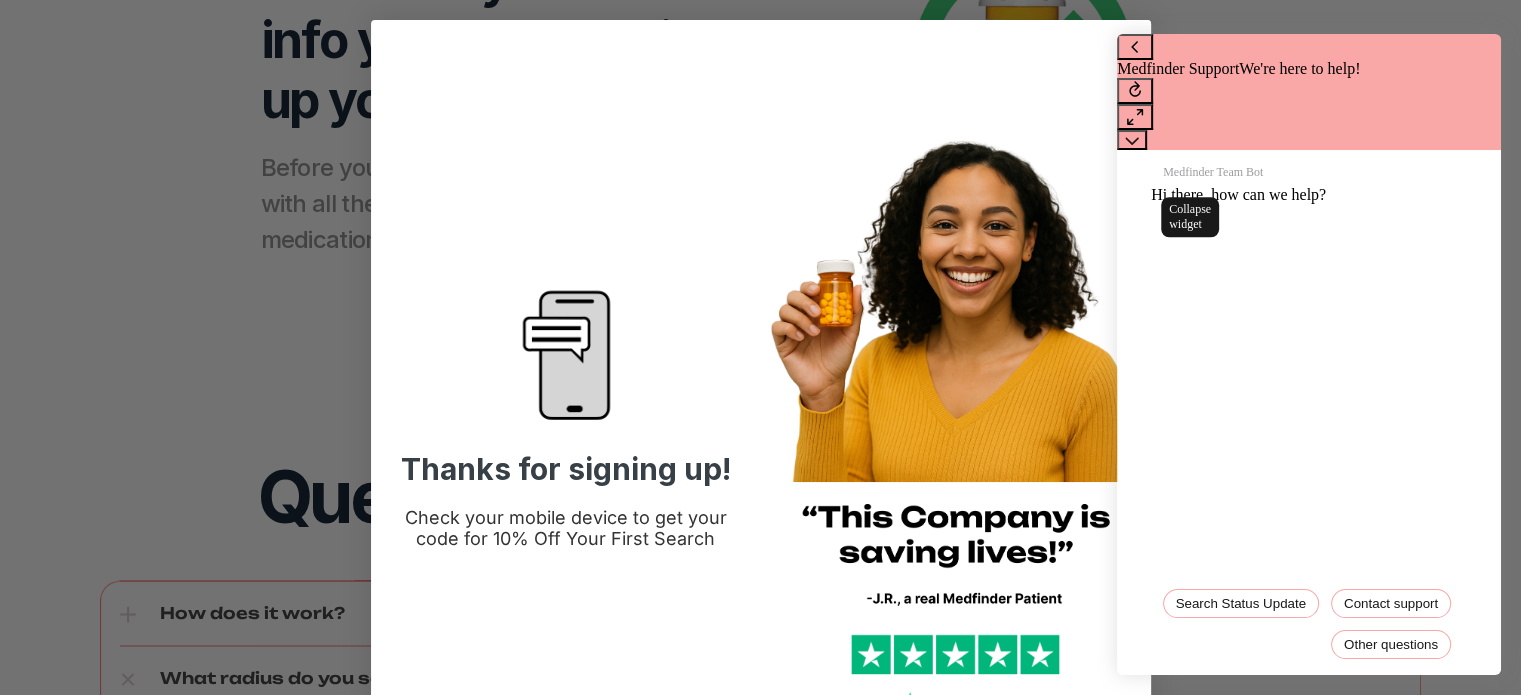 click 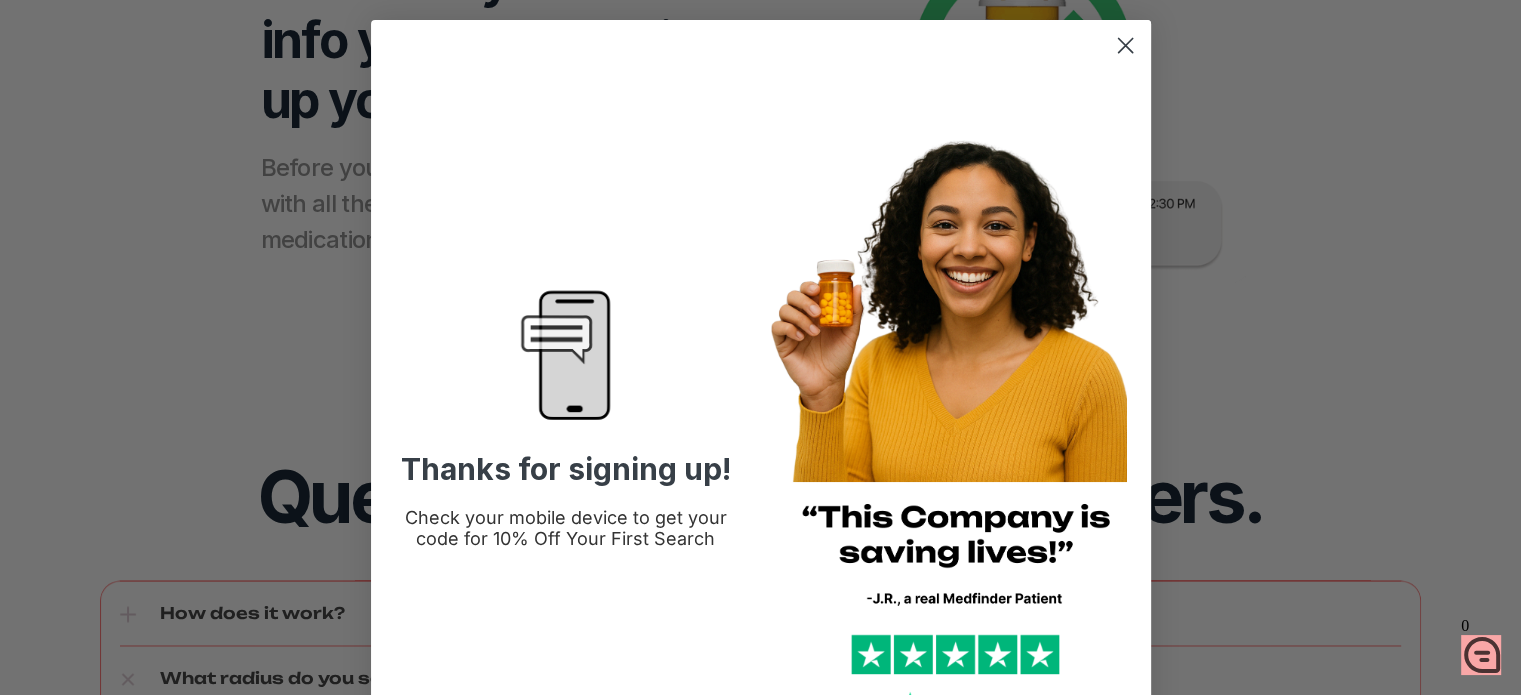 click 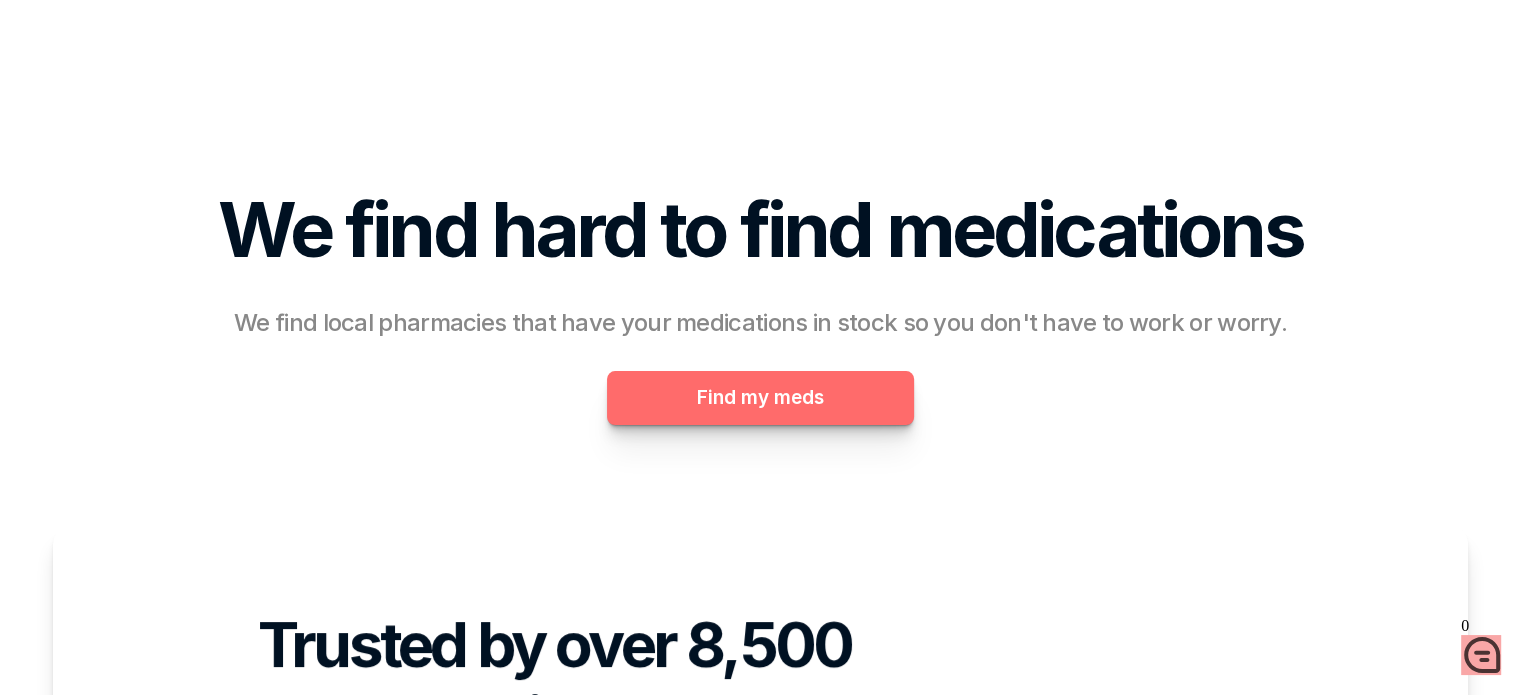 scroll, scrollTop: 0, scrollLeft: 0, axis: both 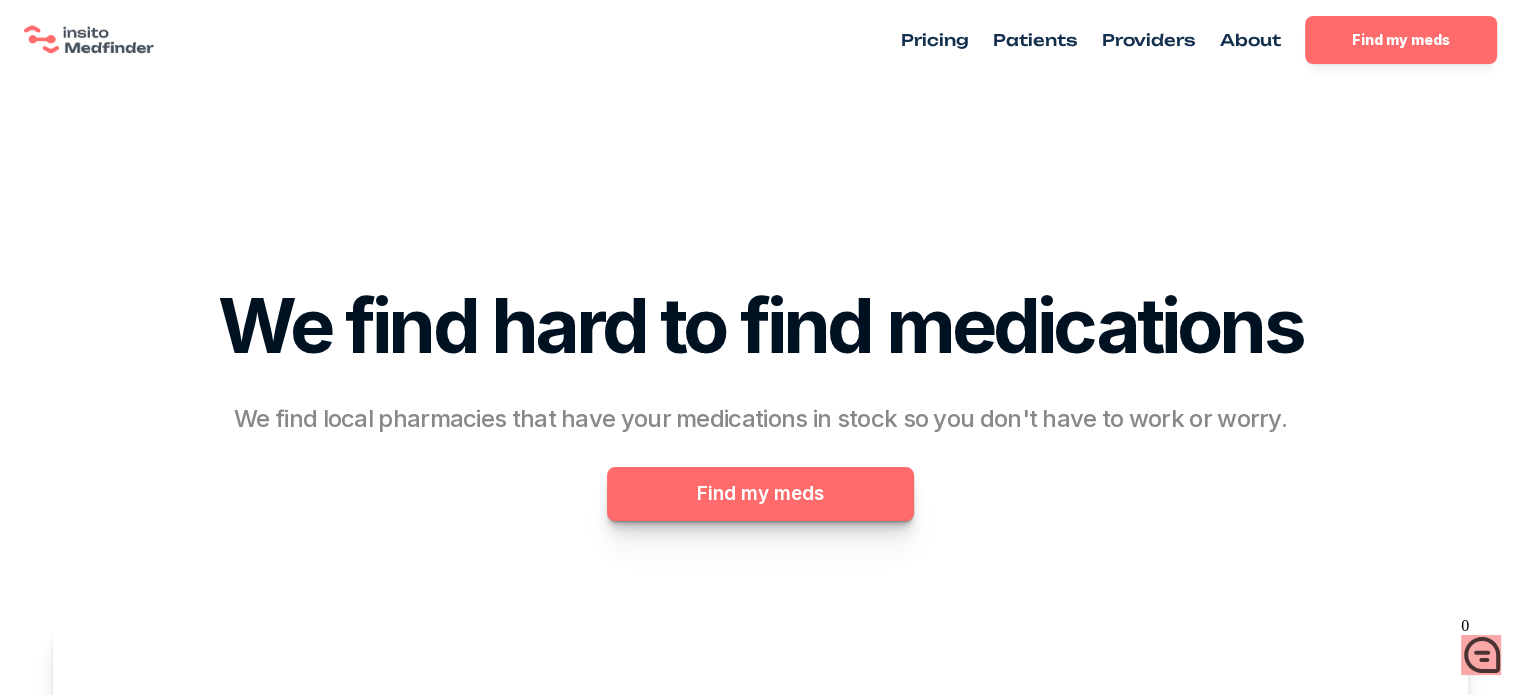 drag, startPoint x: 16, startPoint y: 2, endPoint x: 1041, endPoint y: 563, distance: 1168.4802 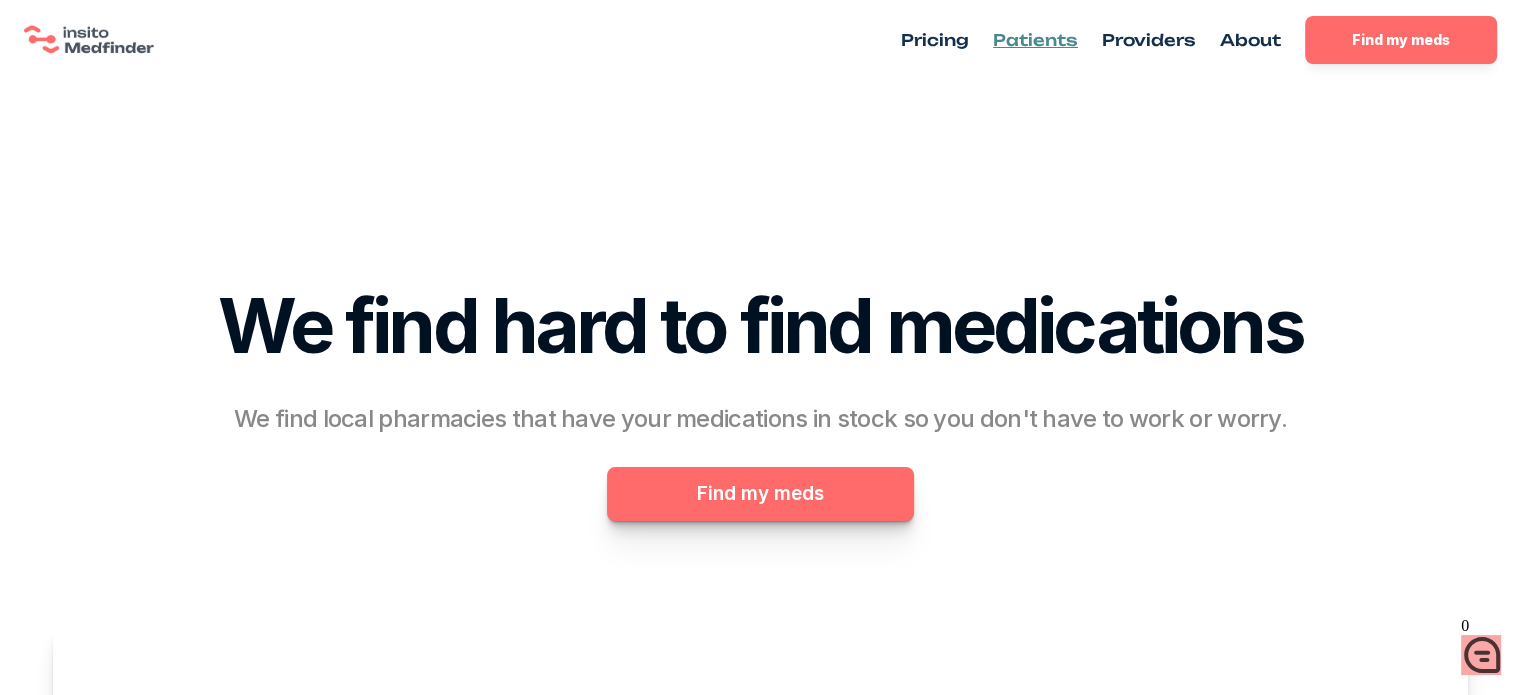 click on "Patients" at bounding box center (1035, 40) 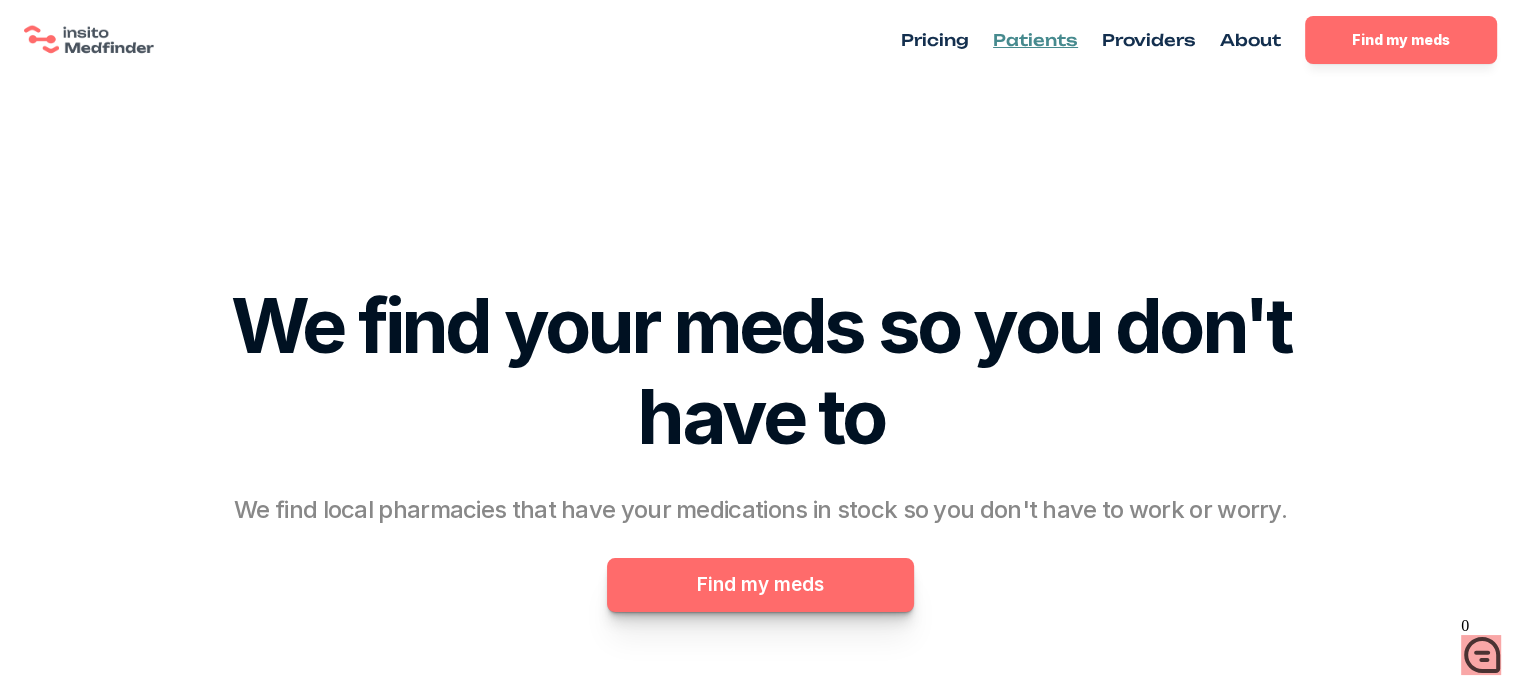 scroll, scrollTop: 0, scrollLeft: 0, axis: both 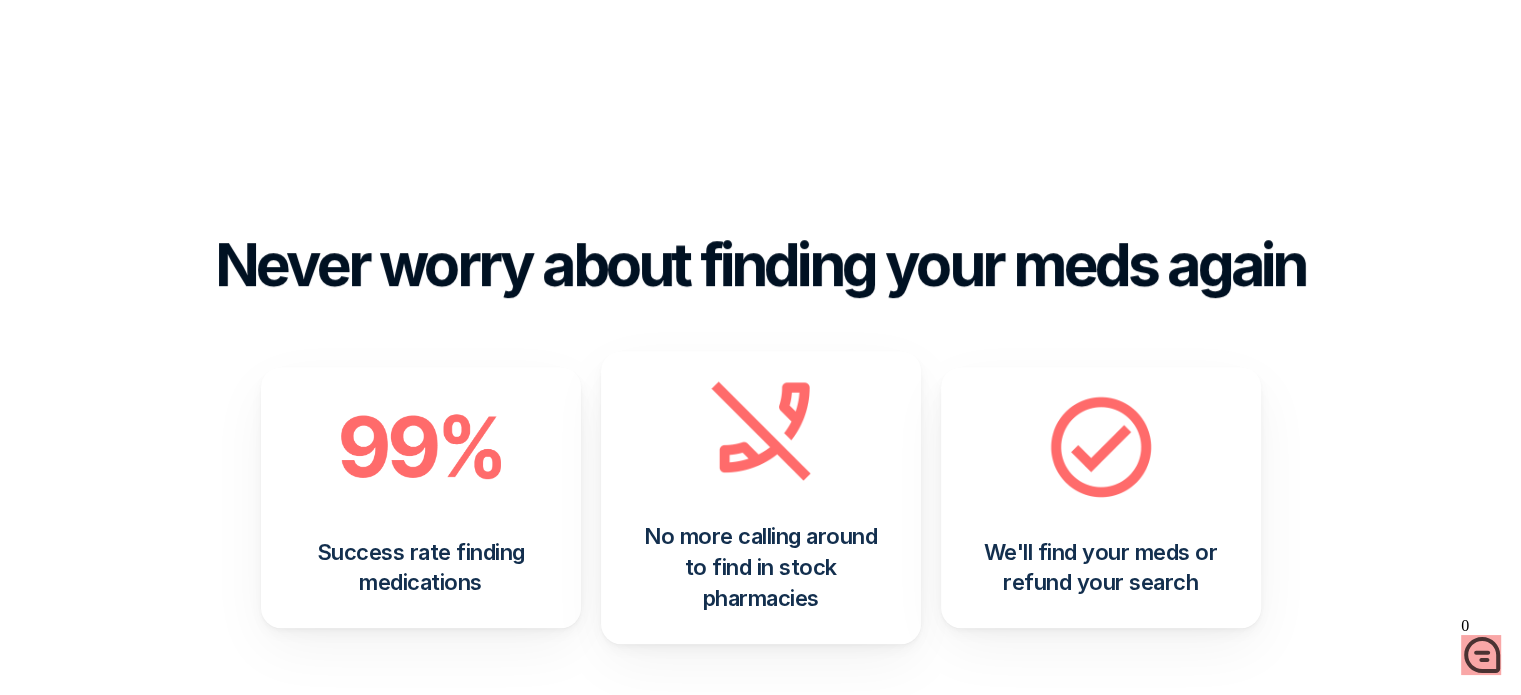 click 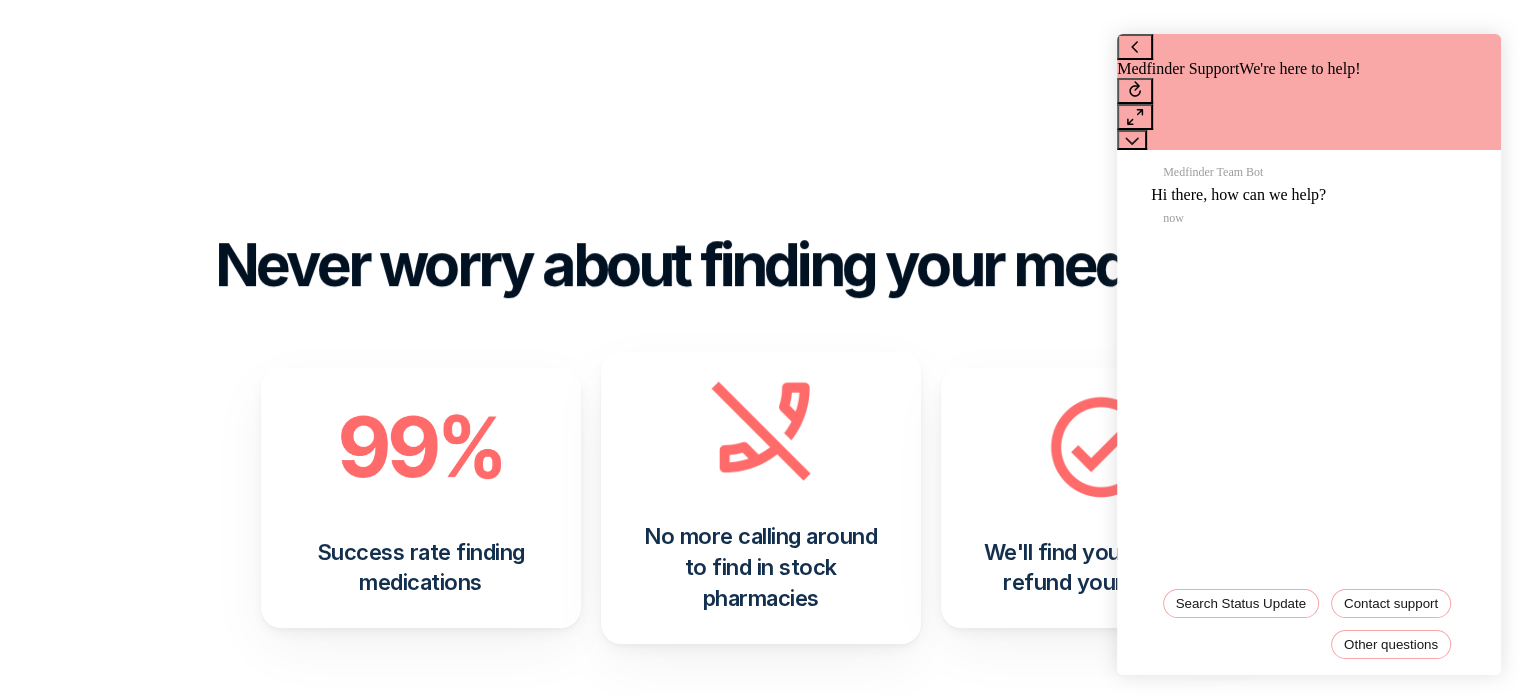 click on "Medfinder Team Bot Hi there, how can we help? now Search Status Update Contact support Other questions" at bounding box center [1309, 215] 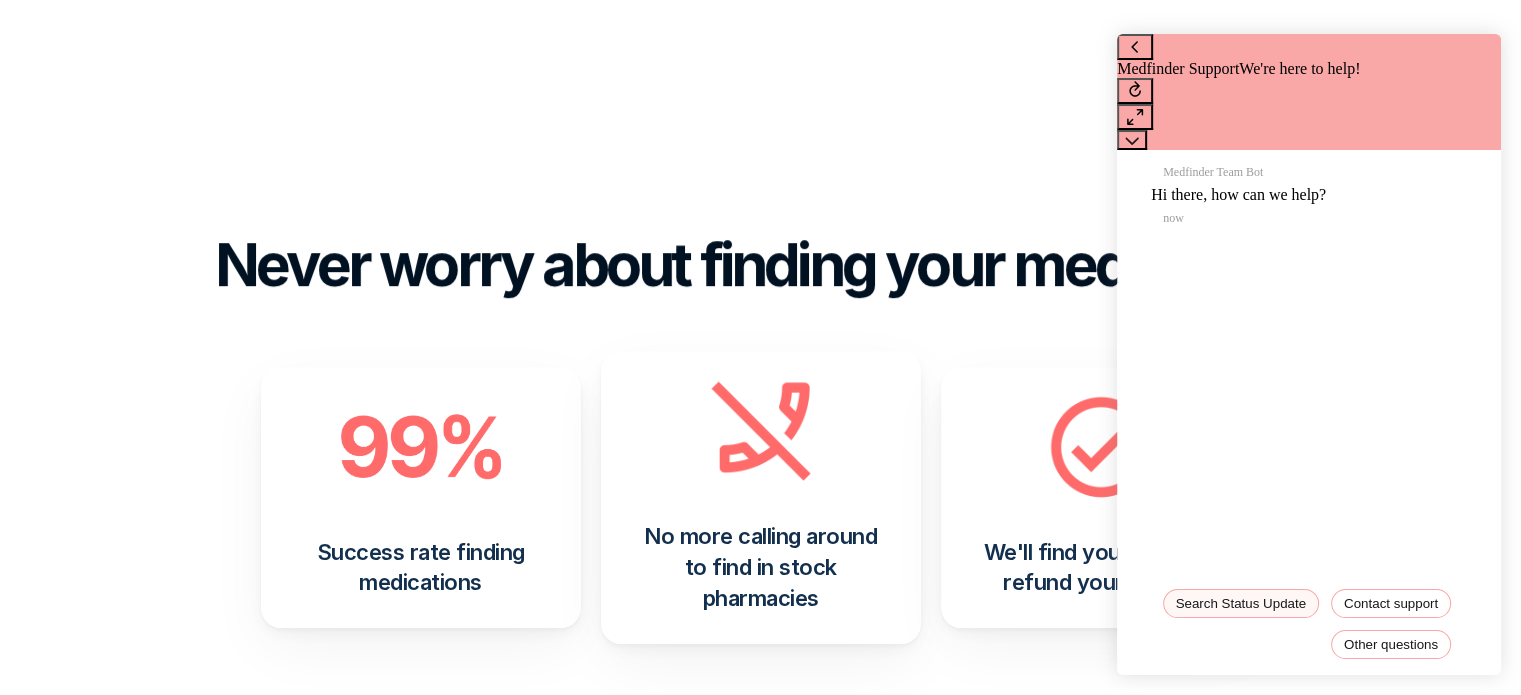 click on "Search Status Update" at bounding box center [1241, 603] 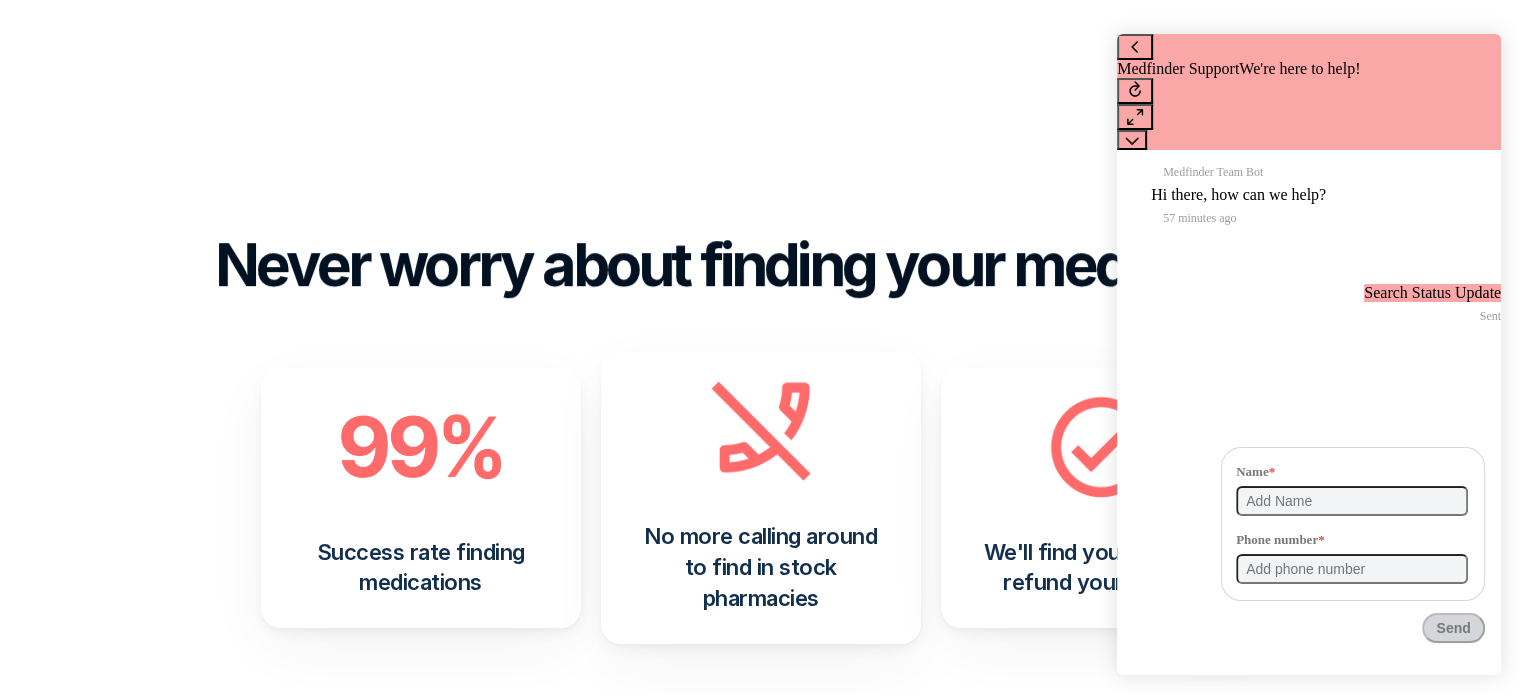 click at bounding box center (1352, 501) 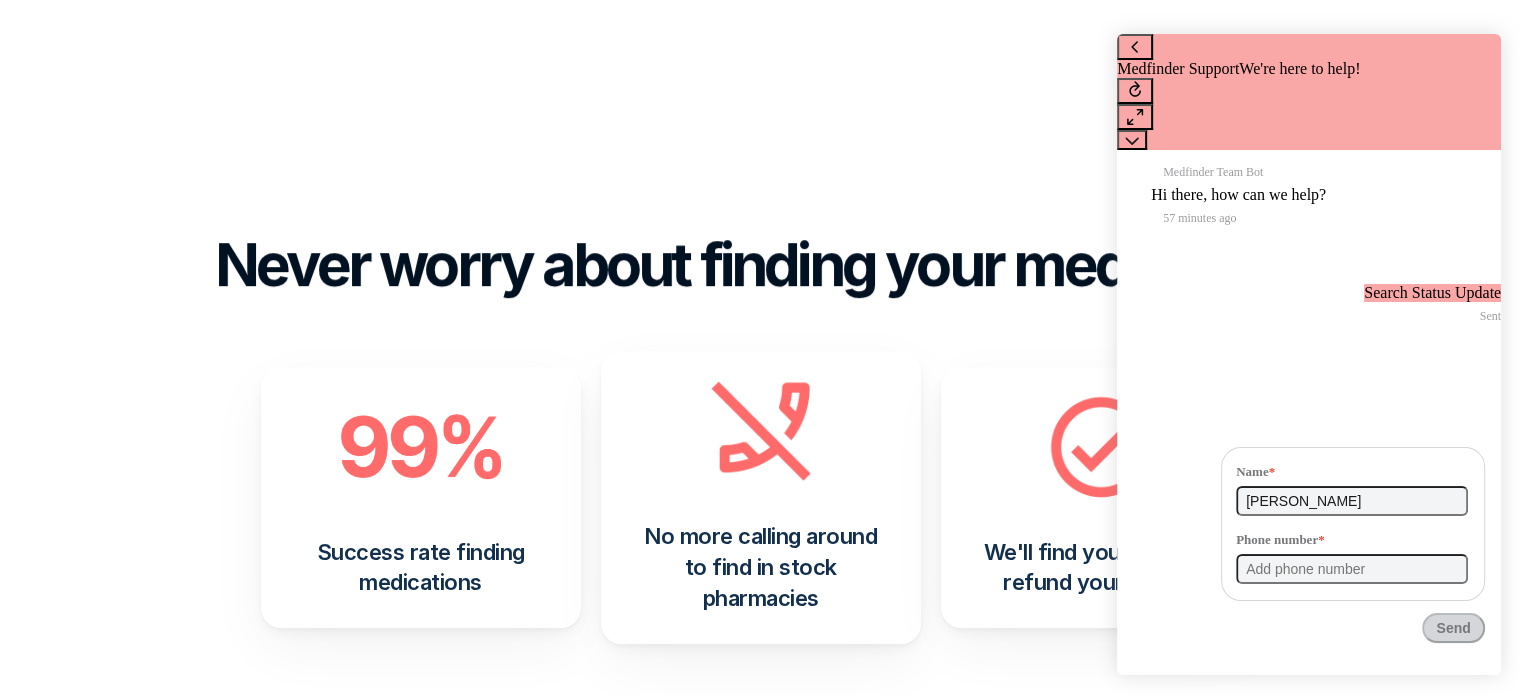 type on "[PERSON_NAME]" 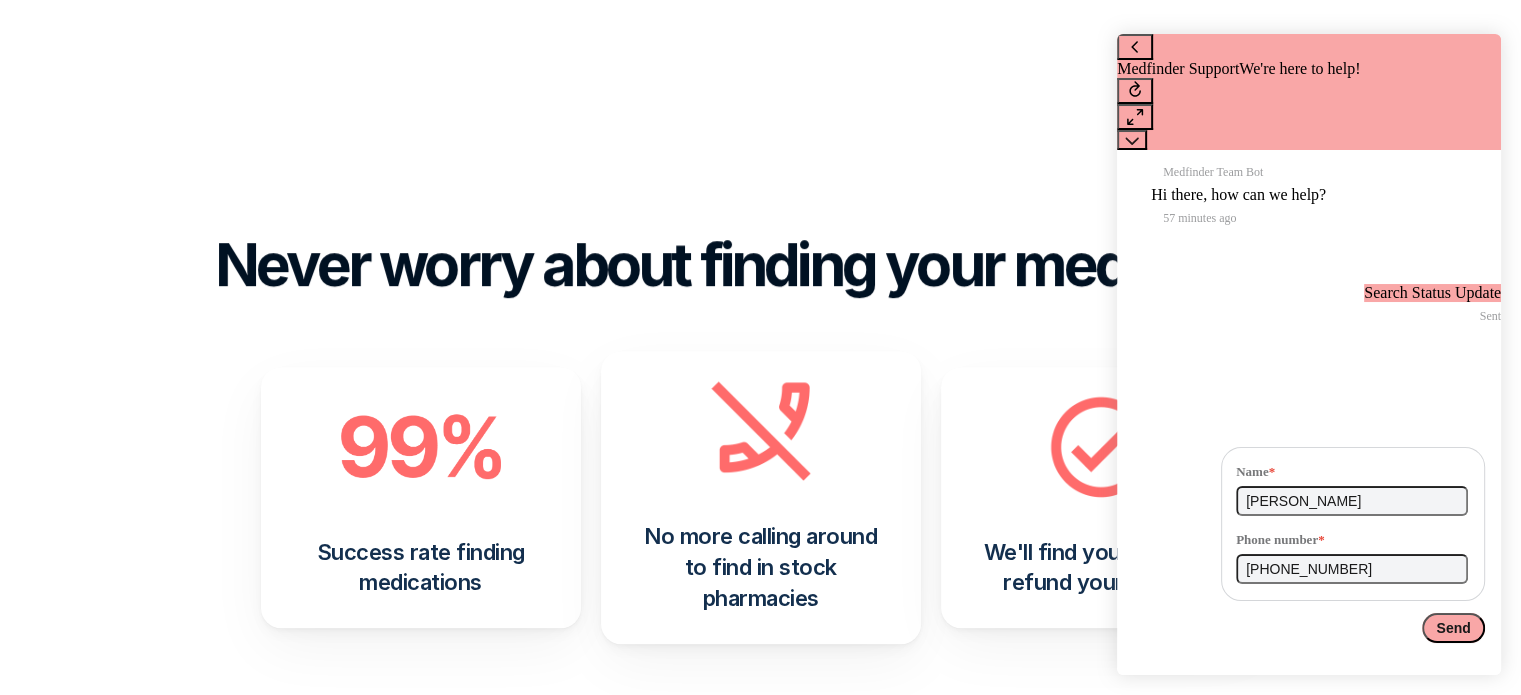 type on "[PHONE_NUMBER]" 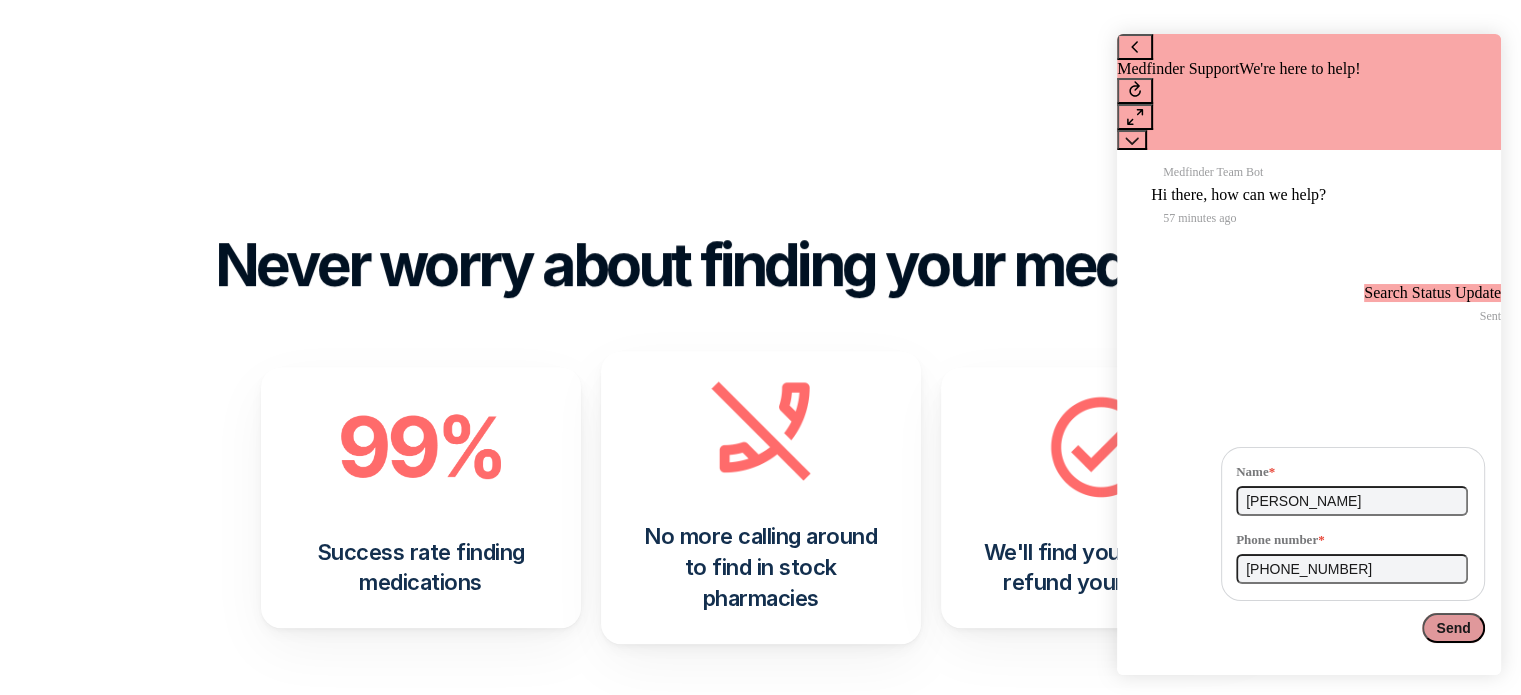 click on "Send" at bounding box center (1453, 628) 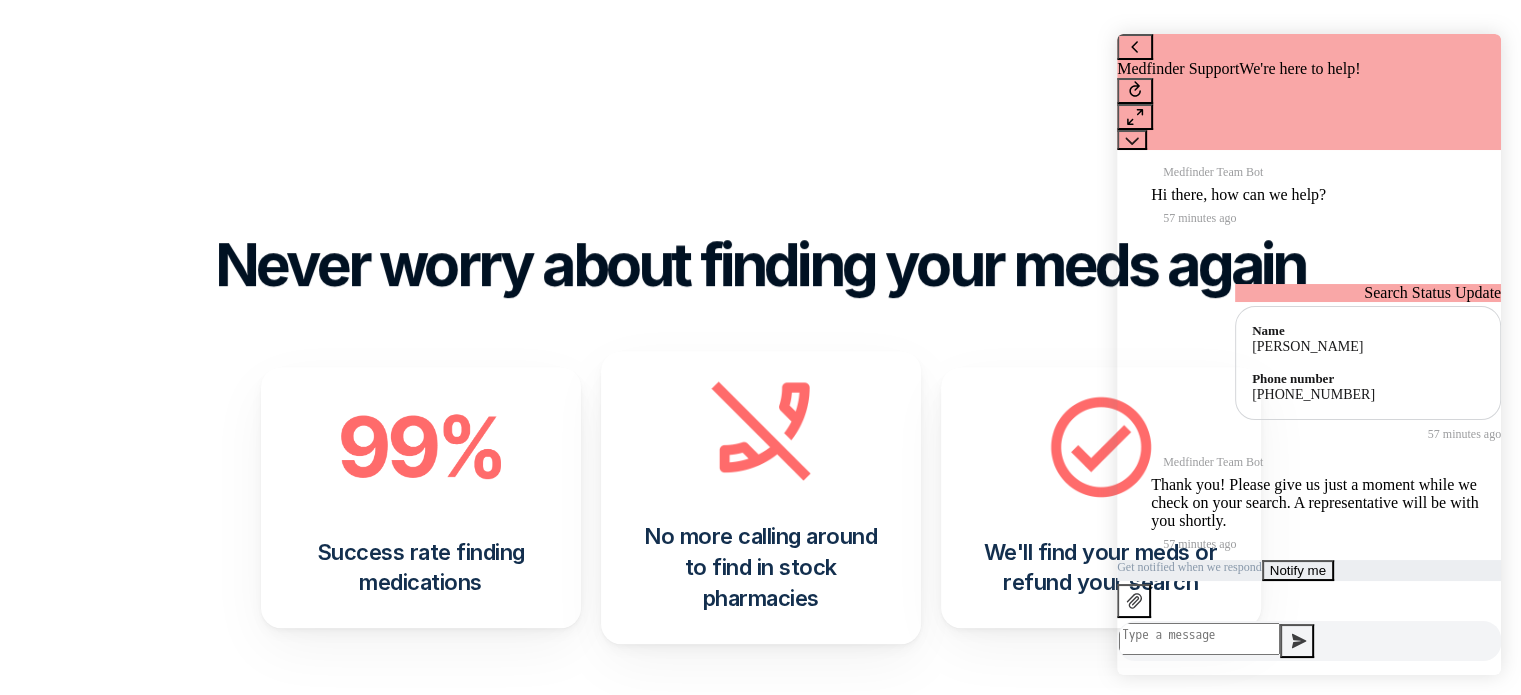 scroll, scrollTop: 1, scrollLeft: 0, axis: vertical 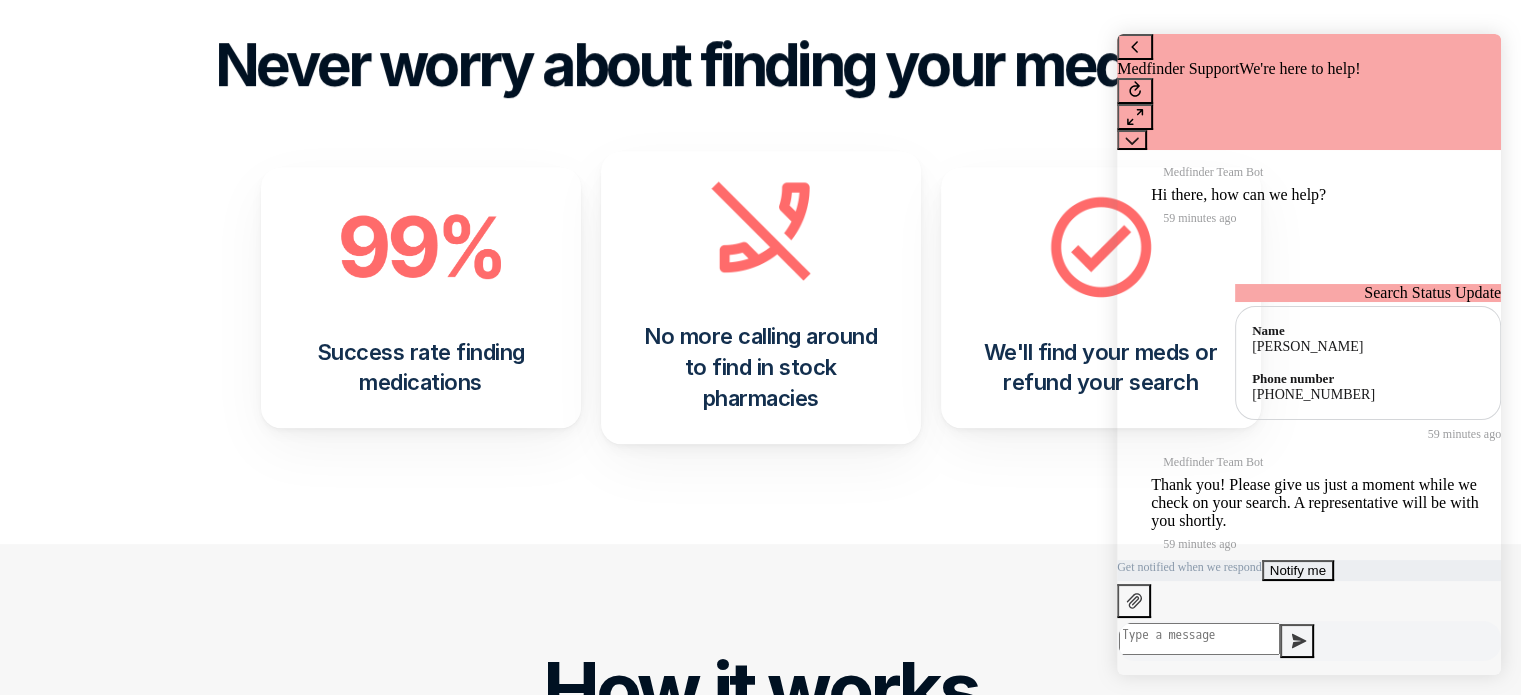 click on "Never worry about finding your meds again Success rate finding medications No more calling around to find in stock pharmacies We'll find your meds or refund your search" at bounding box center (760, 236) 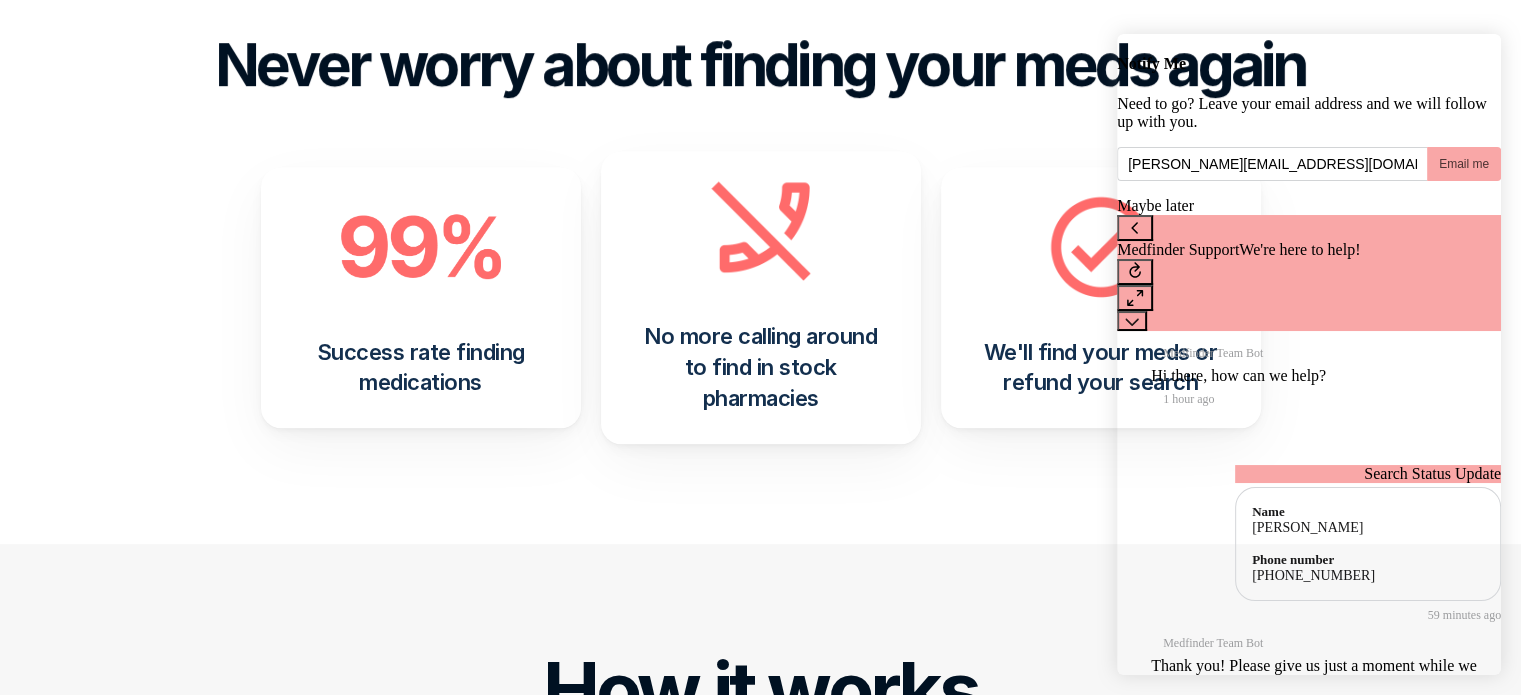 type on "[PERSON_NAME][EMAIL_ADDRESS][DOMAIN_NAME]" 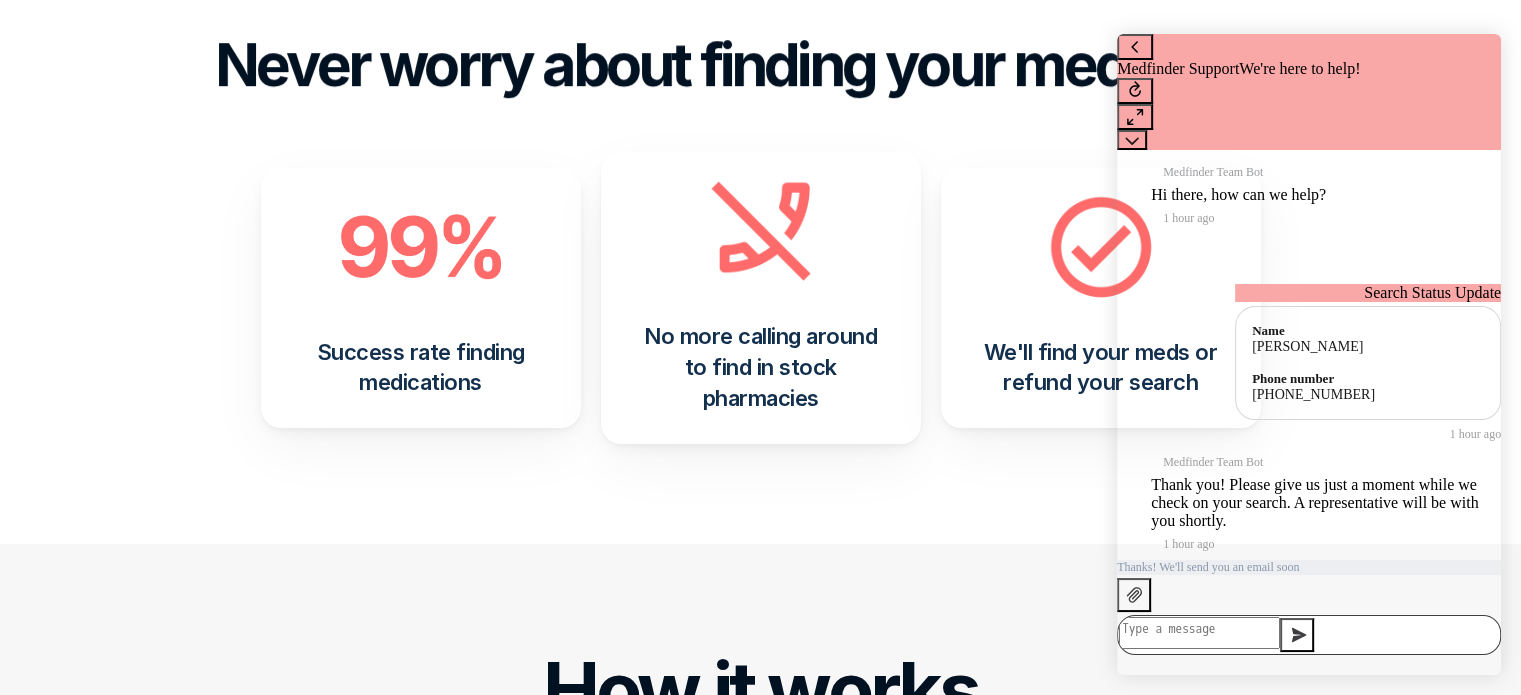 scroll, scrollTop: 0, scrollLeft: 0, axis: both 